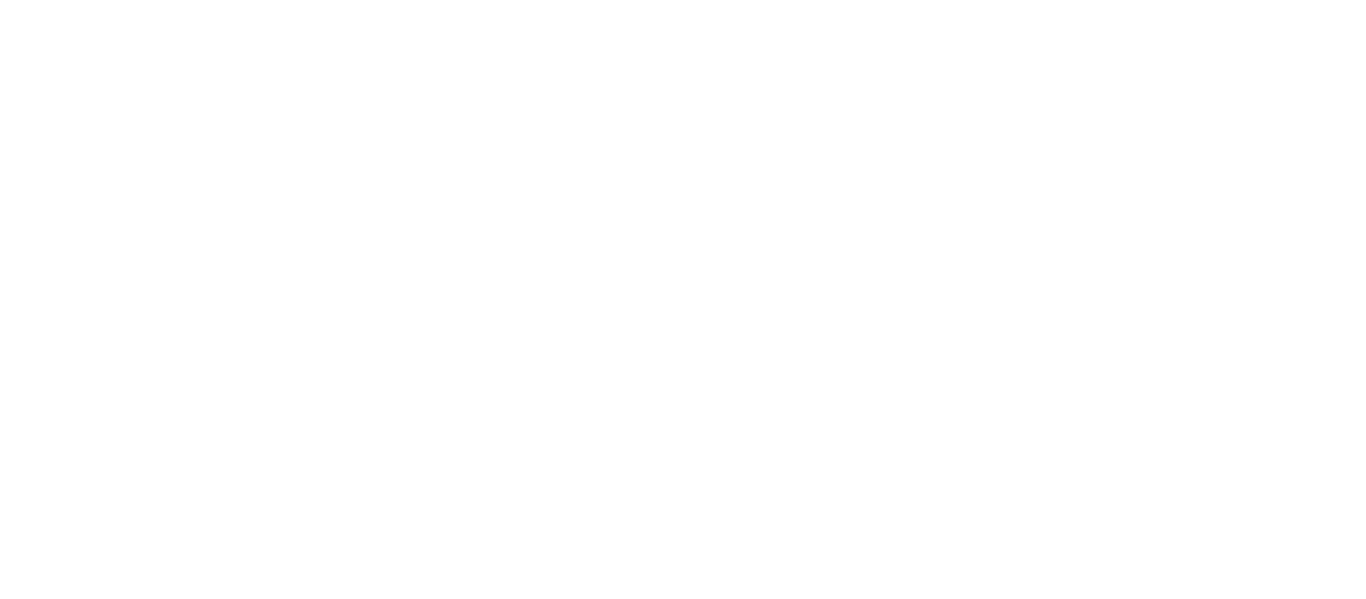 scroll, scrollTop: 0, scrollLeft: 0, axis: both 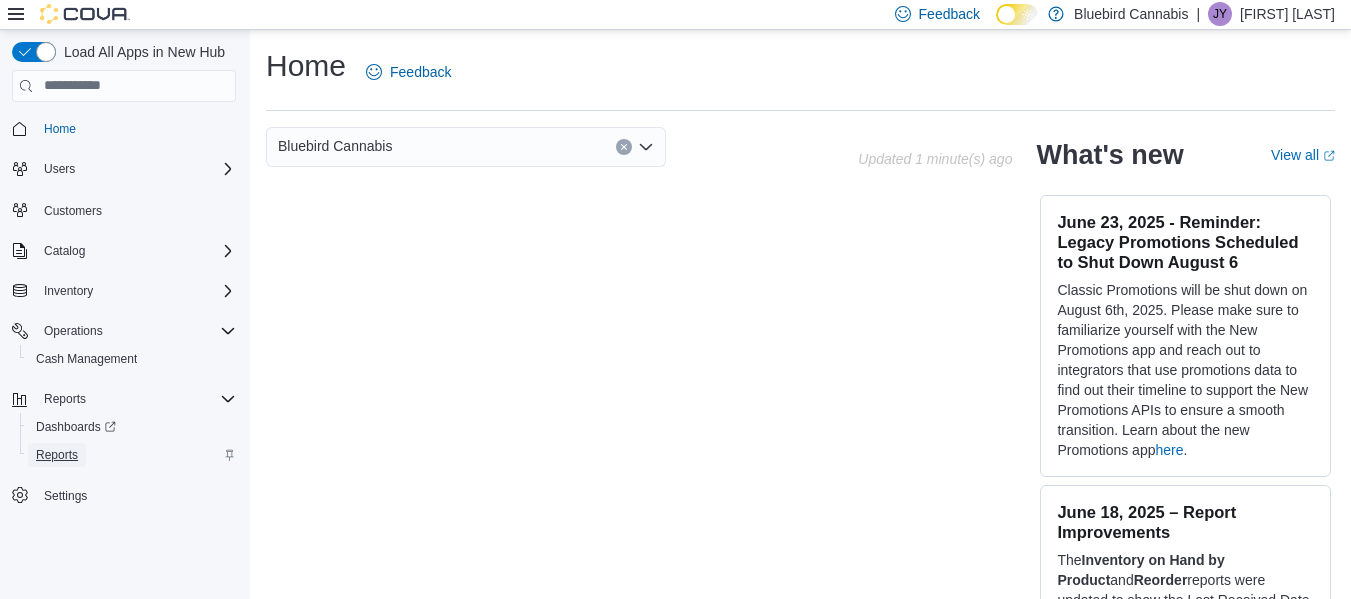 click on "Reports" at bounding box center (57, 455) 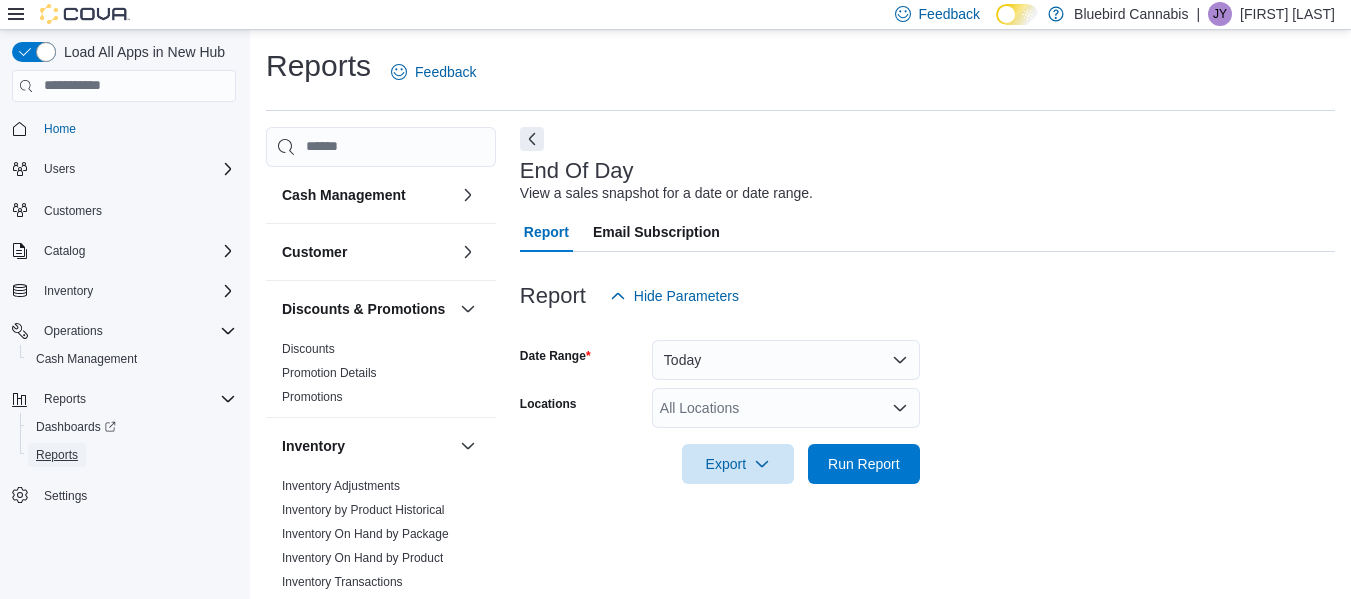 scroll, scrollTop: 33, scrollLeft: 0, axis: vertical 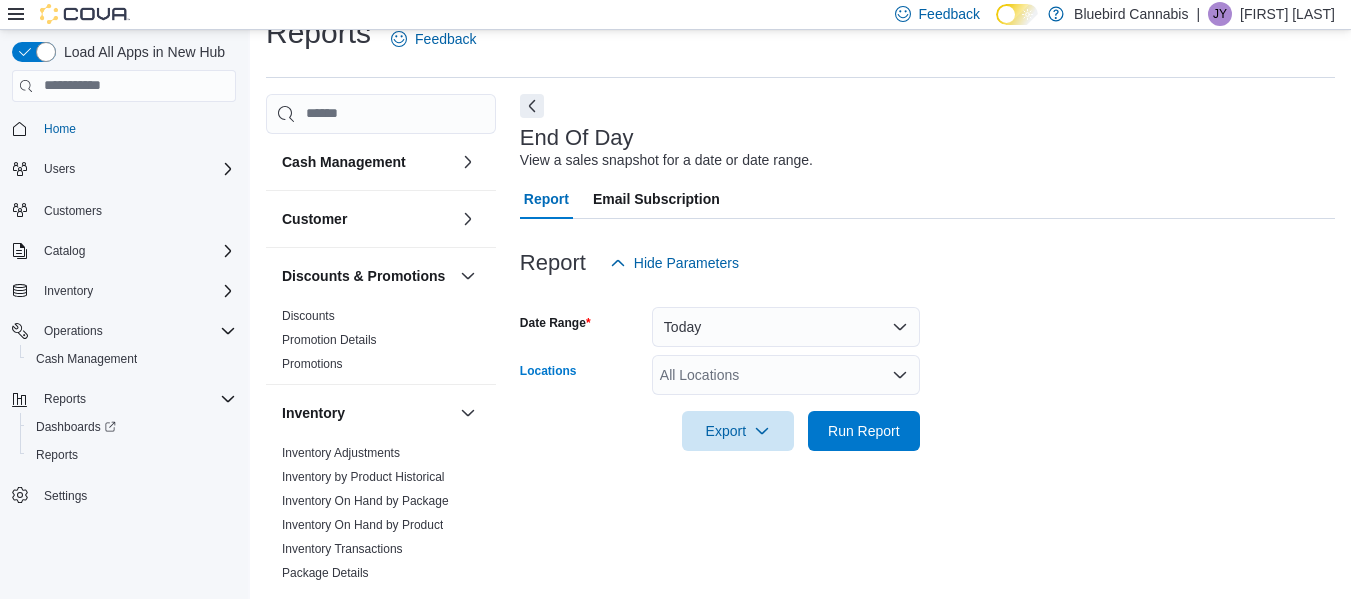 click 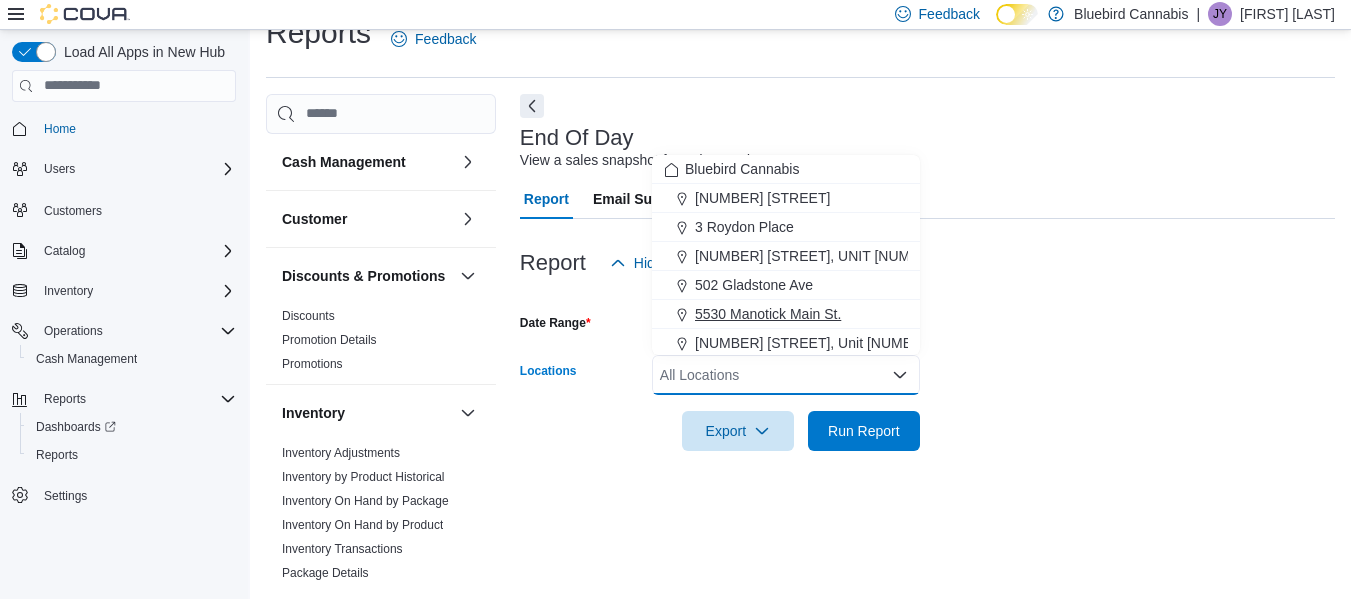 click on "5530 Manotick Main St." at bounding box center (768, 314) 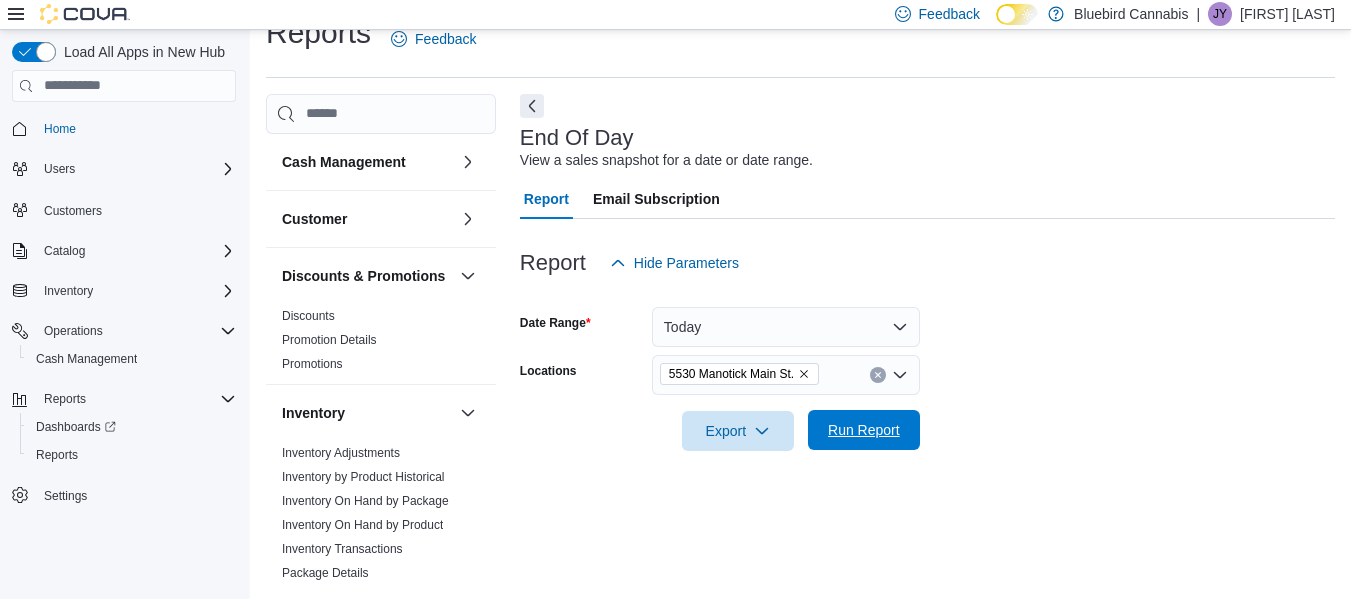 click on "Run Report" at bounding box center [864, 430] 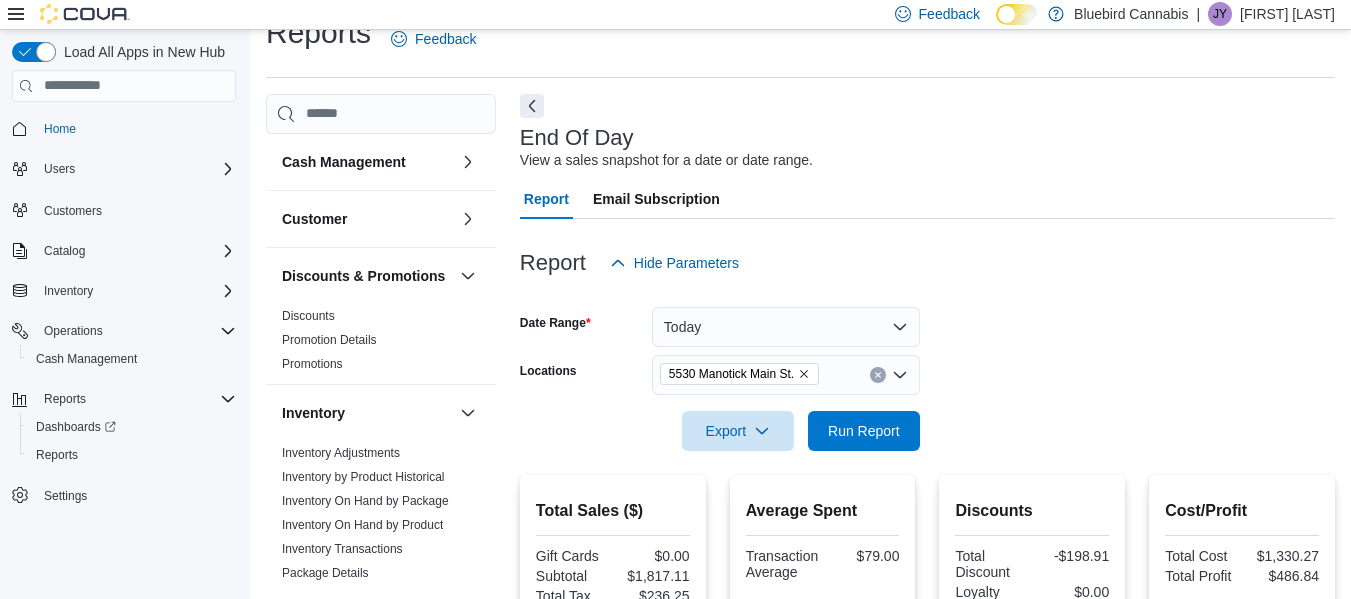 scroll, scrollTop: 557, scrollLeft: 0, axis: vertical 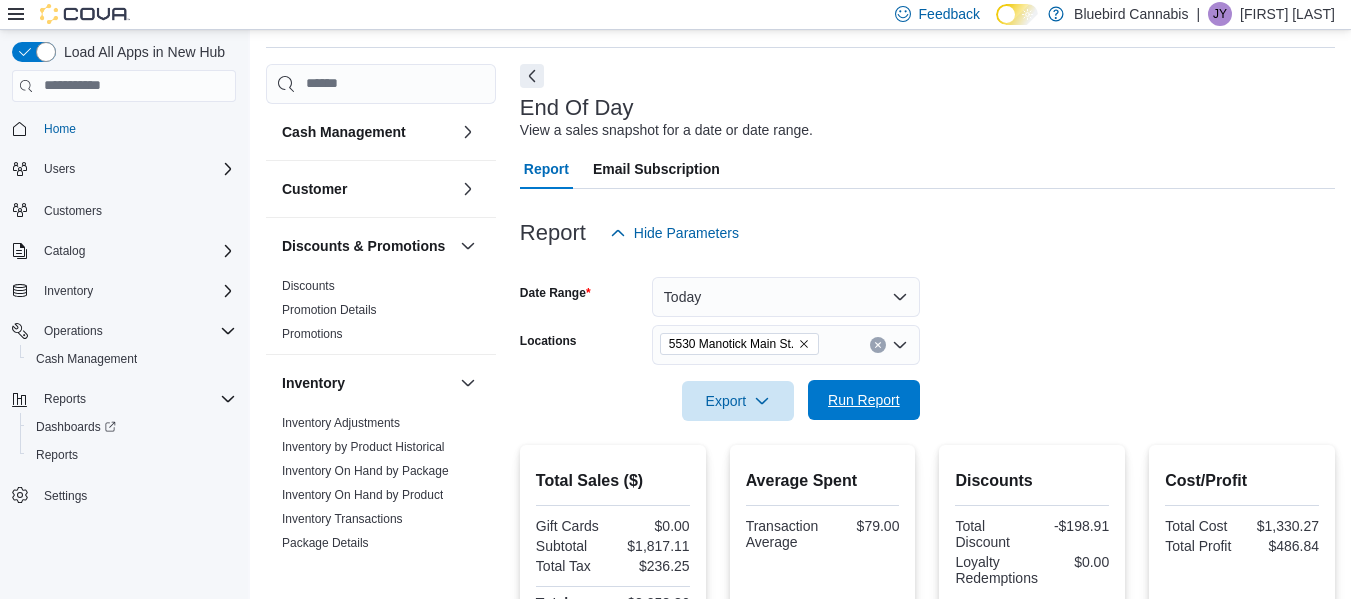 click on "Run Report" at bounding box center (864, 400) 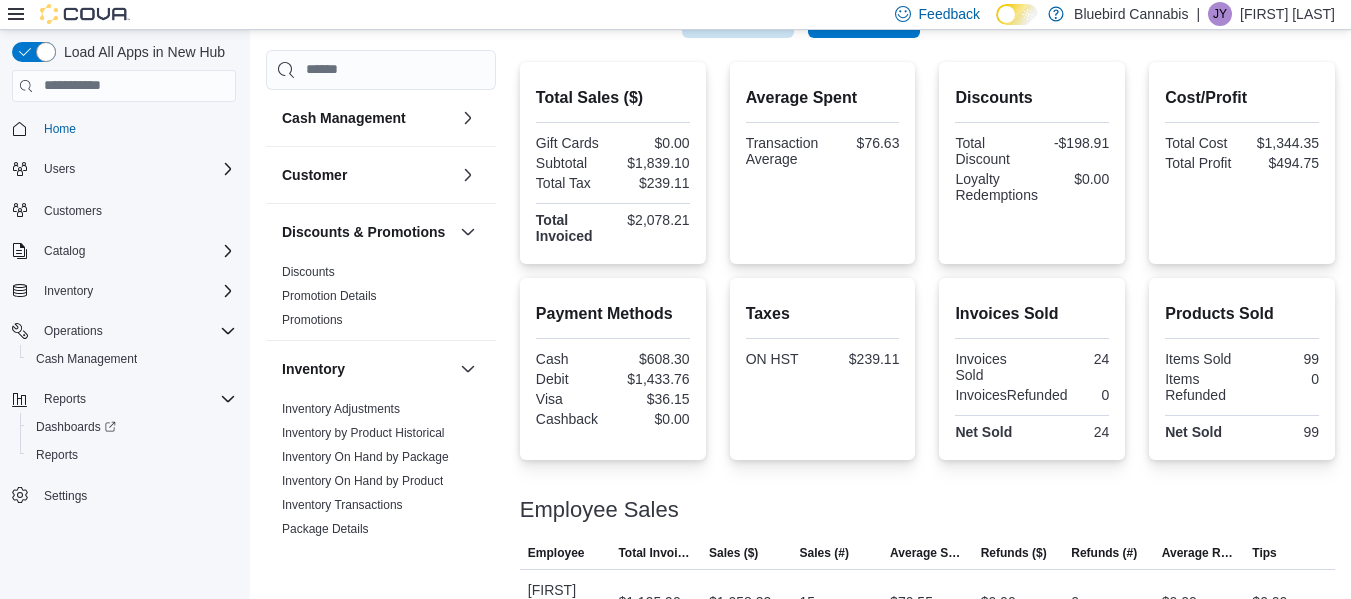scroll, scrollTop: 587, scrollLeft: 0, axis: vertical 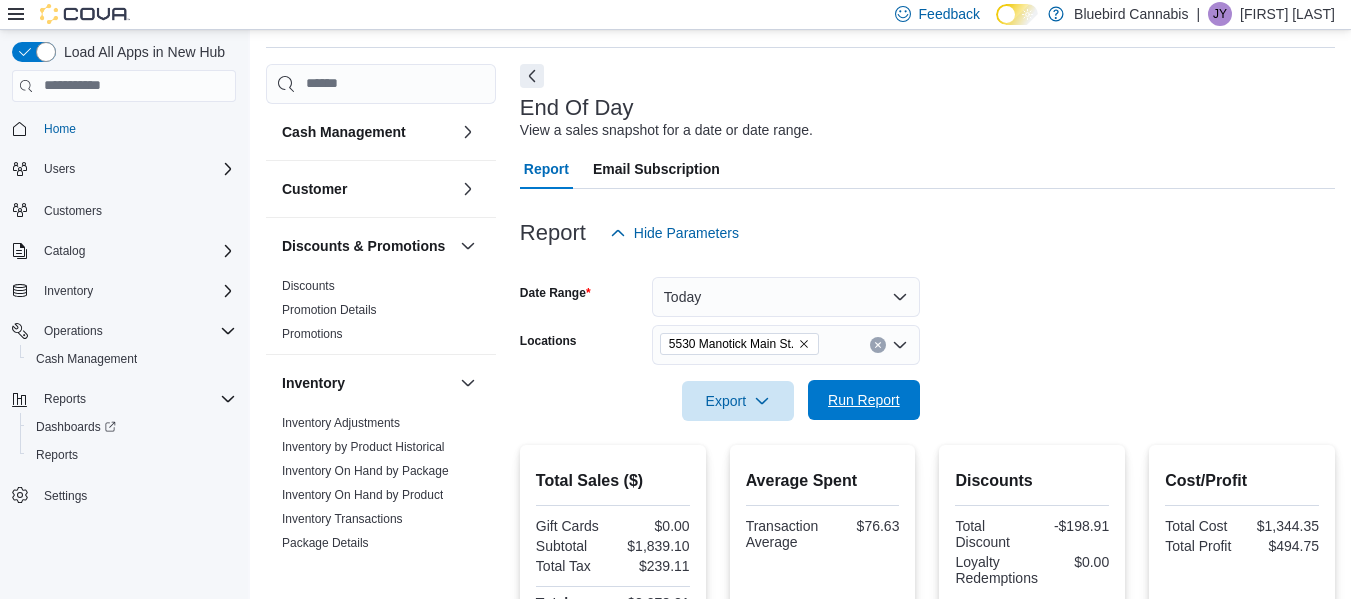 click on "Run Report" at bounding box center (864, 400) 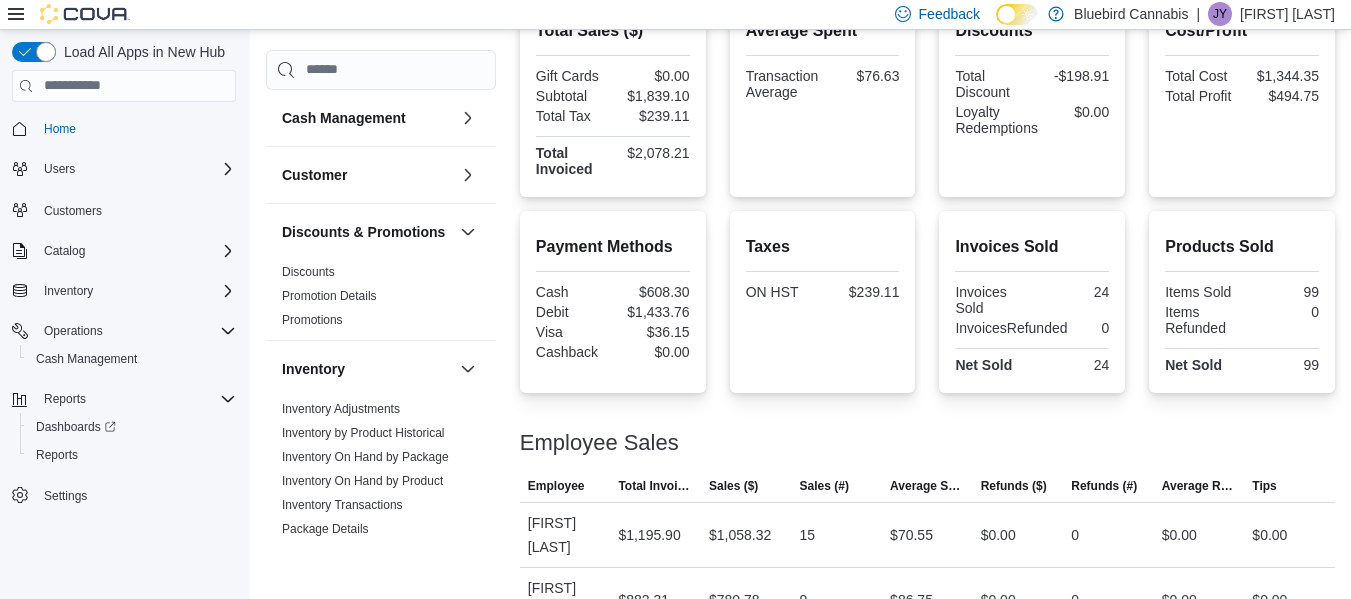 scroll, scrollTop: 587, scrollLeft: 0, axis: vertical 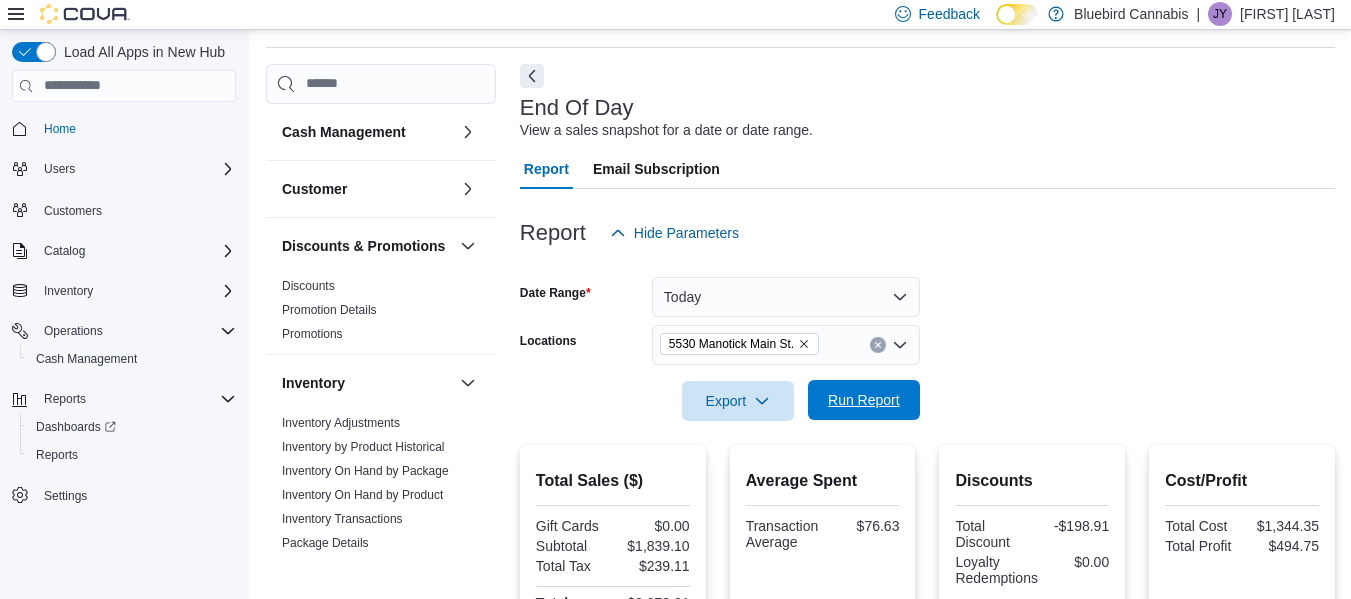 click on "Run Report" at bounding box center (864, 400) 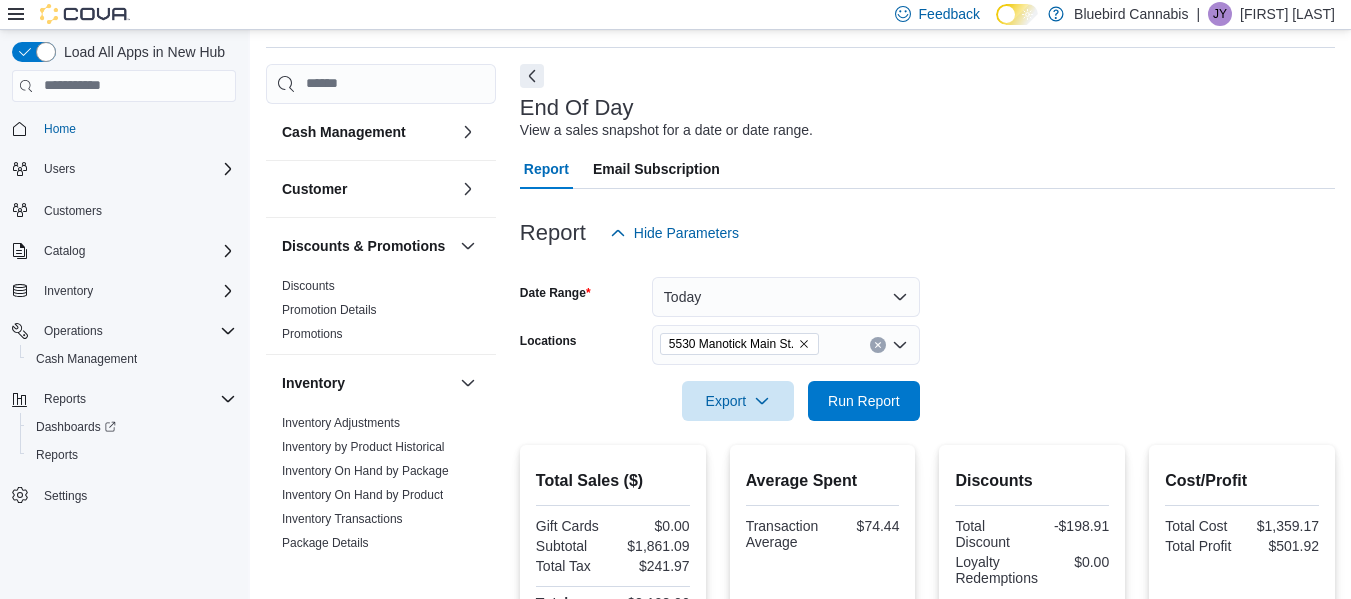 scroll, scrollTop: 676, scrollLeft: 0, axis: vertical 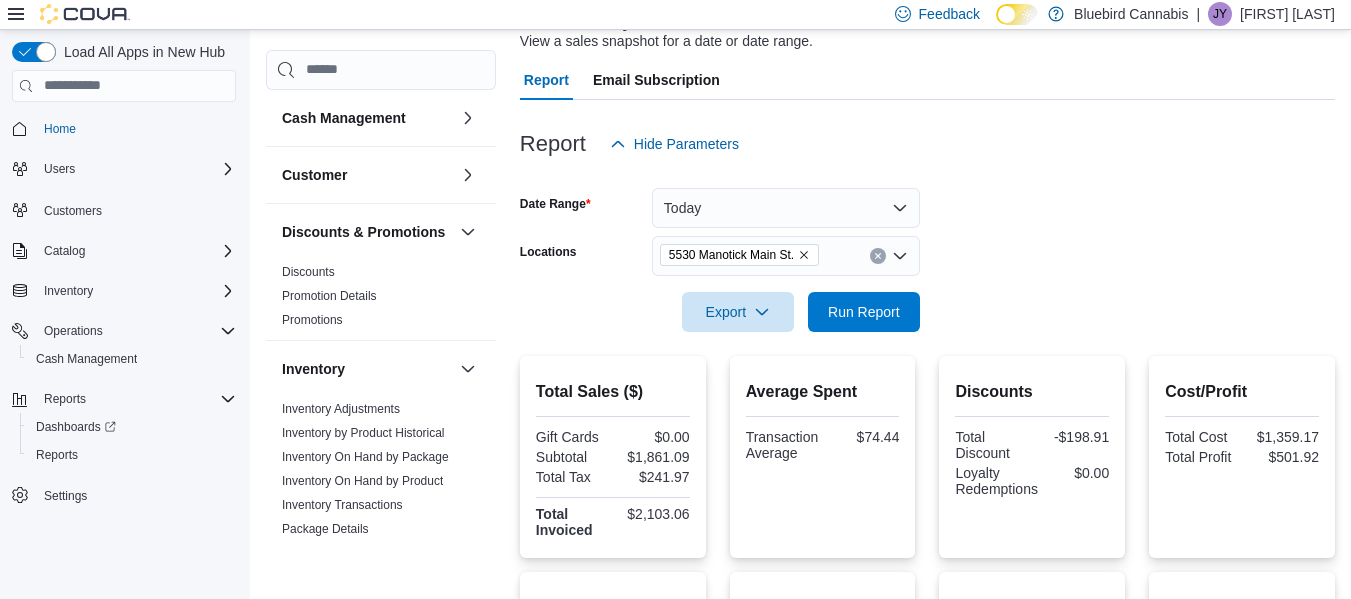 click at bounding box center [927, 284] 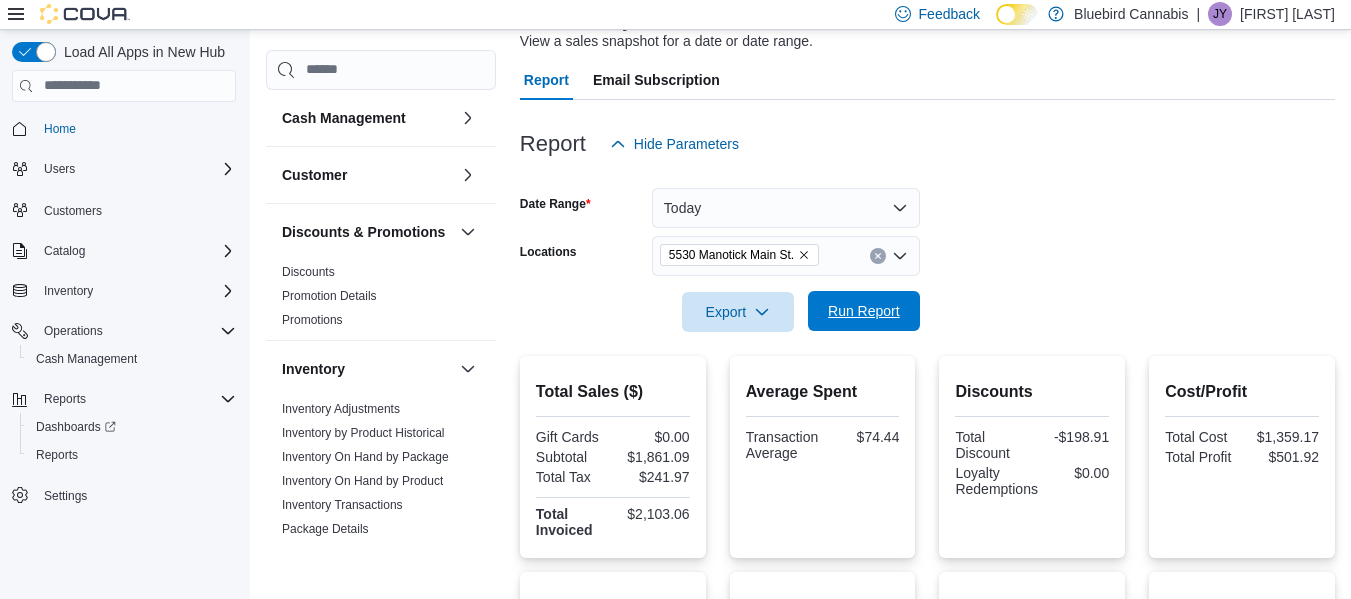 click on "Run Report" at bounding box center (864, 311) 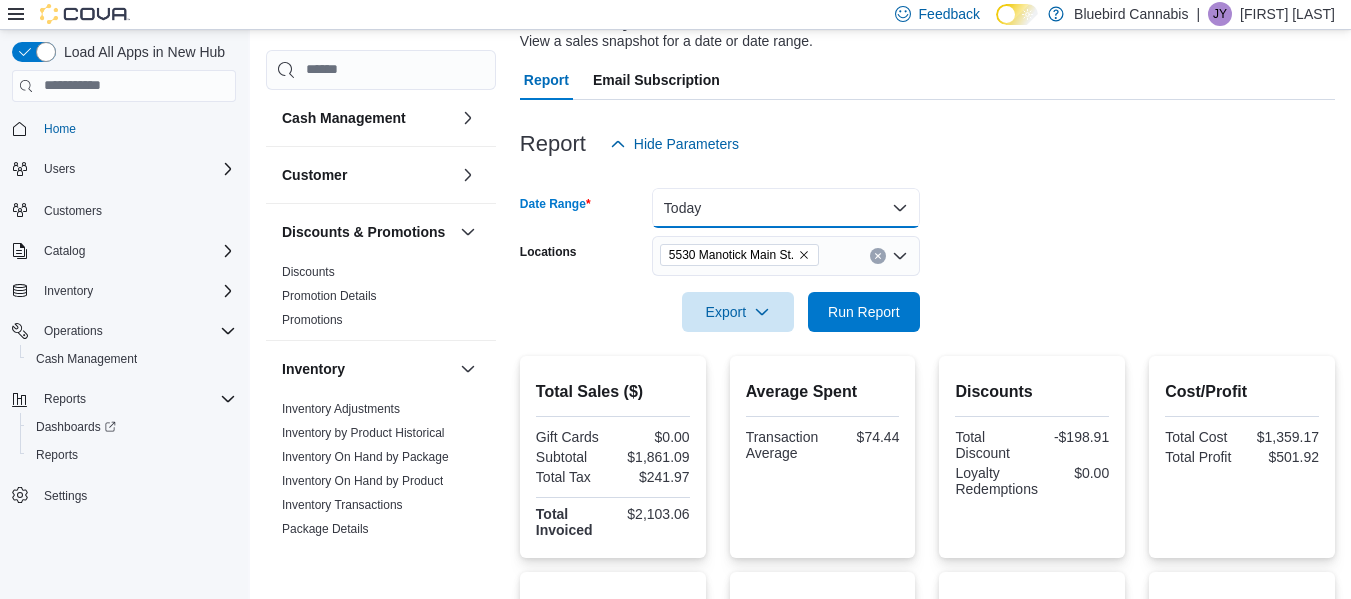 click on "Today" at bounding box center (786, 208) 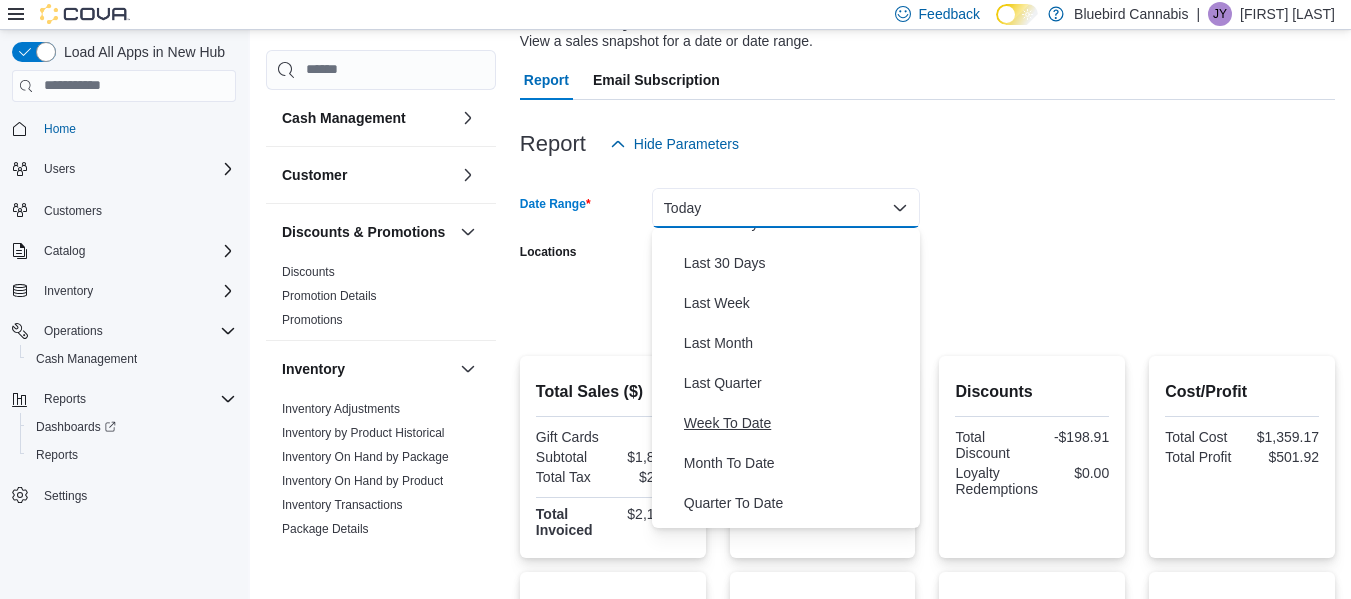 scroll, scrollTop: 272, scrollLeft: 0, axis: vertical 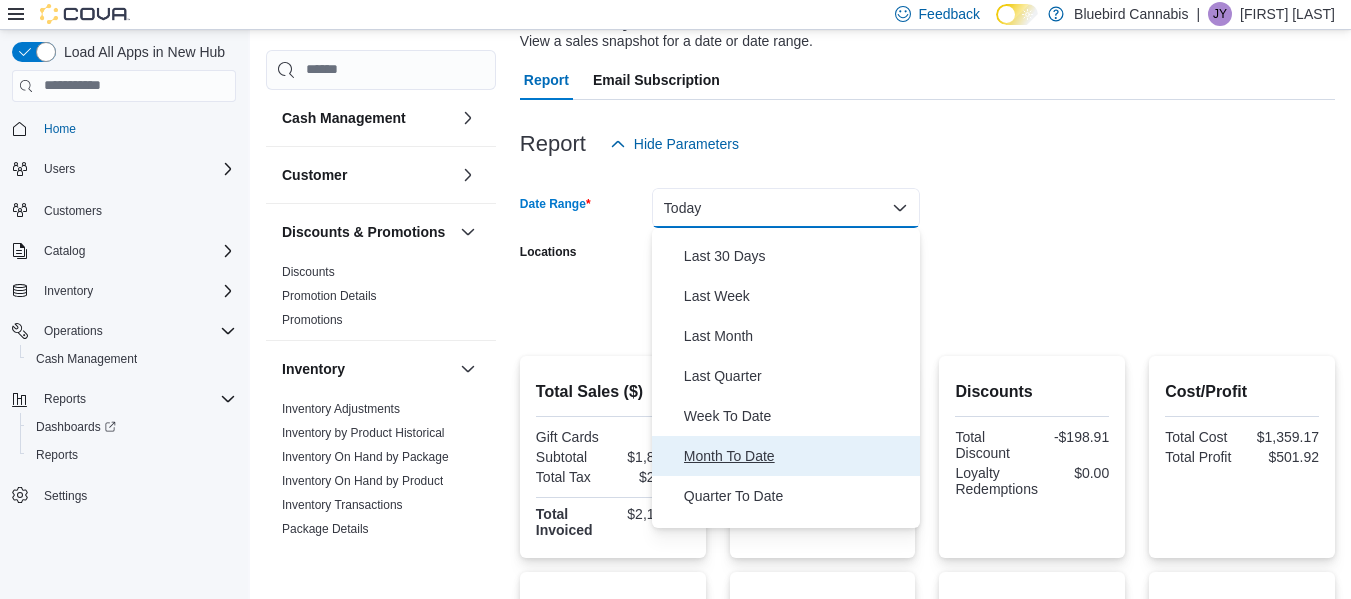 click on "Month To Date" at bounding box center [786, 456] 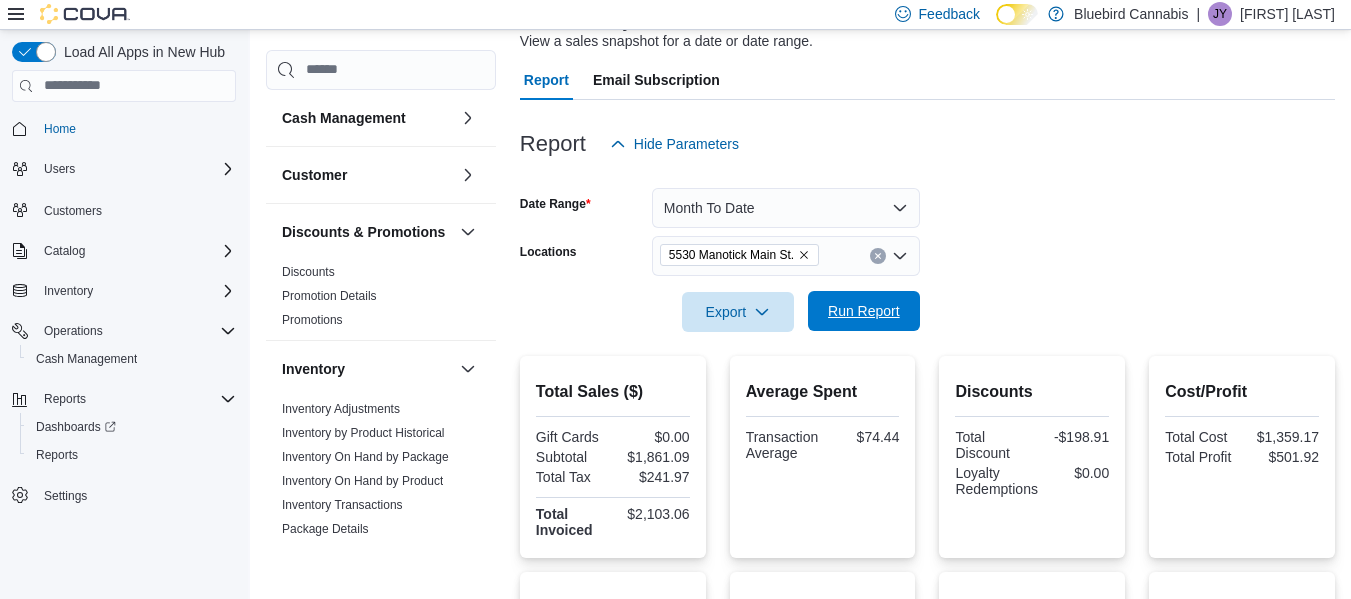 click on "Run Report" at bounding box center (864, 311) 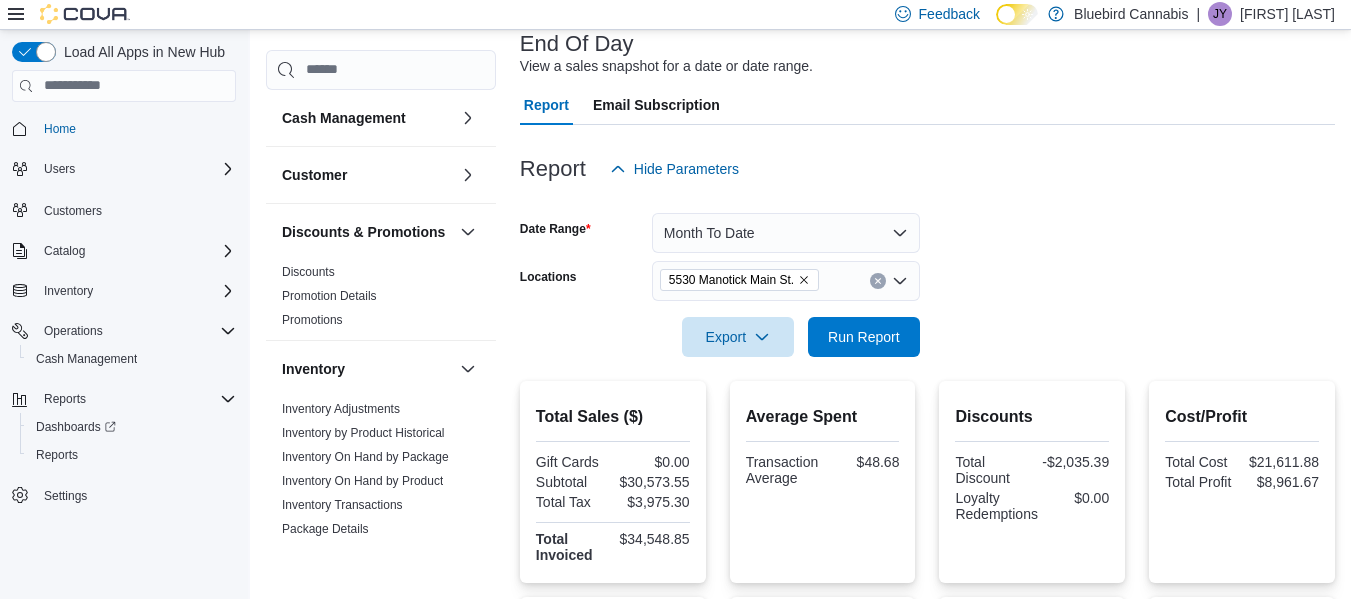 scroll, scrollTop: 119, scrollLeft: 0, axis: vertical 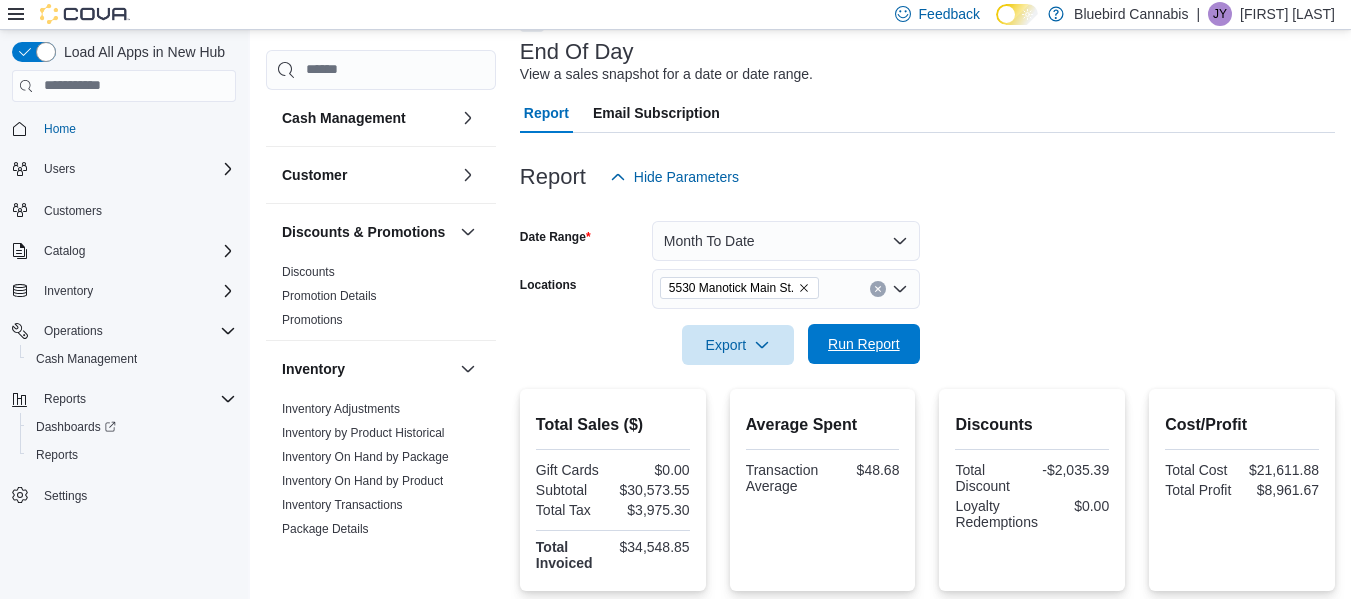 click on "Run Report" at bounding box center [864, 344] 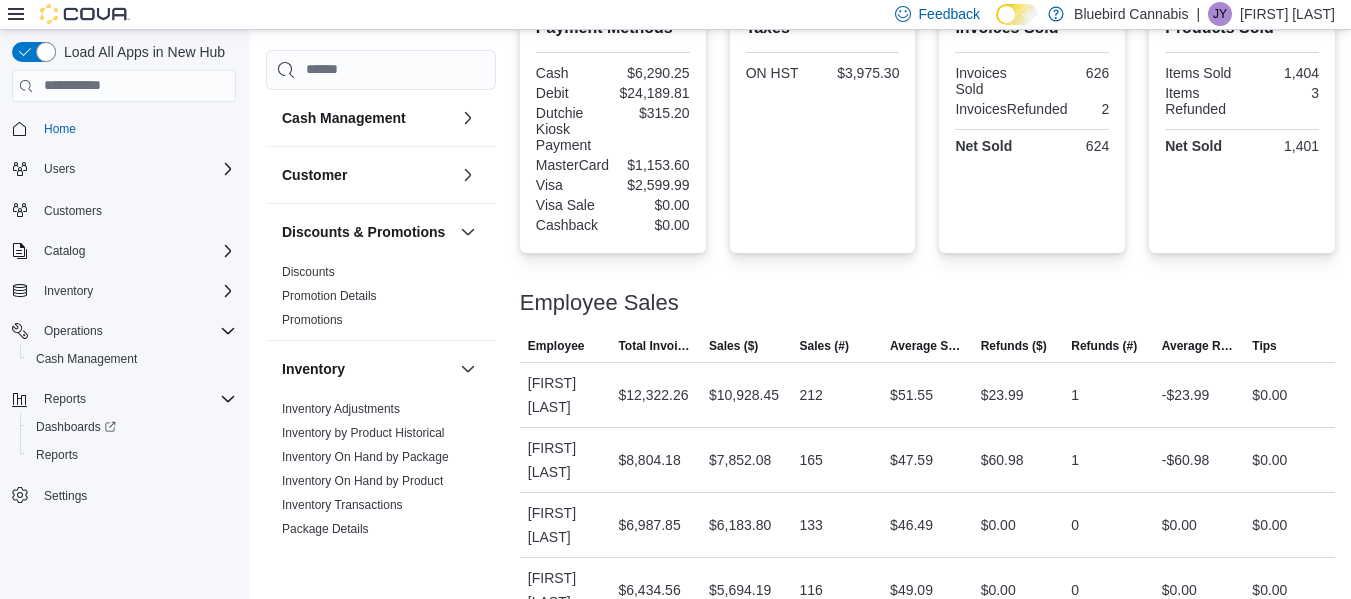scroll, scrollTop: 820, scrollLeft: 0, axis: vertical 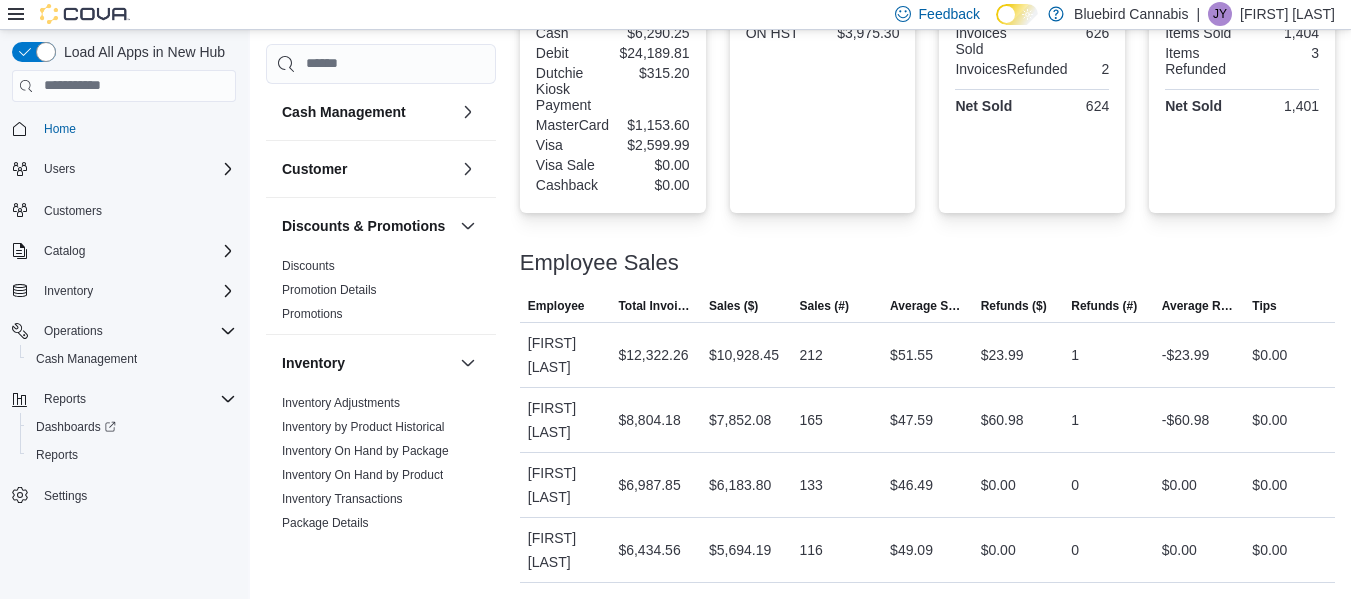 click on "$0.00" at bounding box center [653, 165] 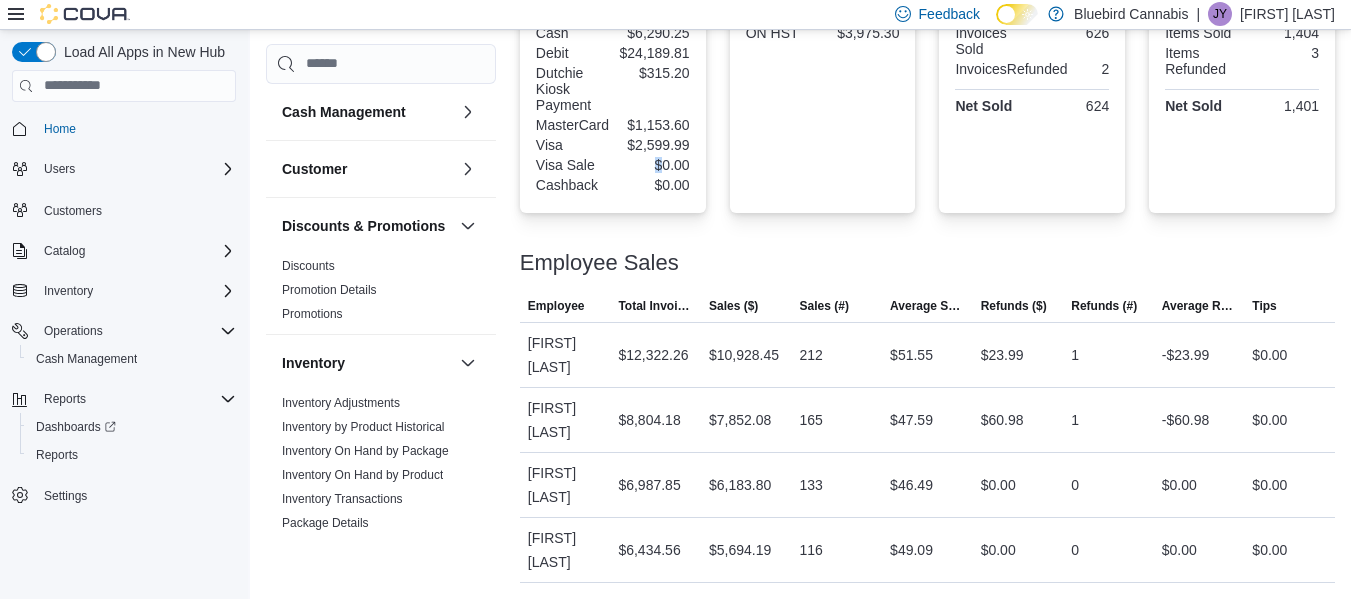 click on "$0.00" at bounding box center [653, 165] 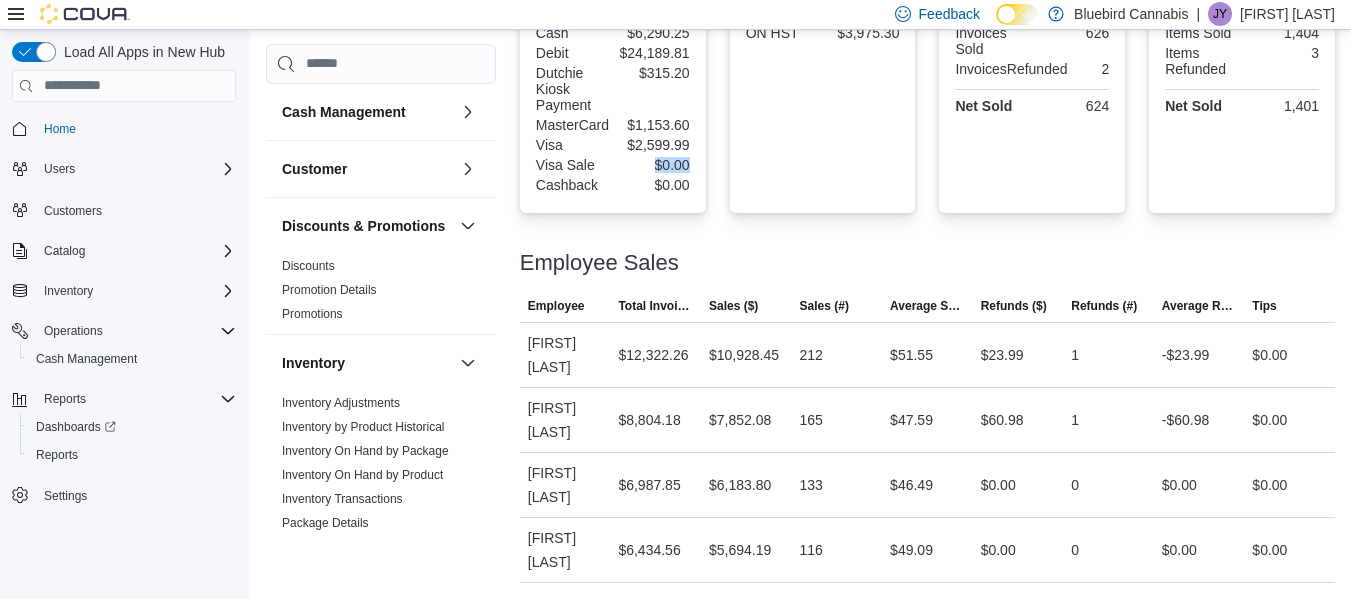 click on "$0.00" at bounding box center (653, 165) 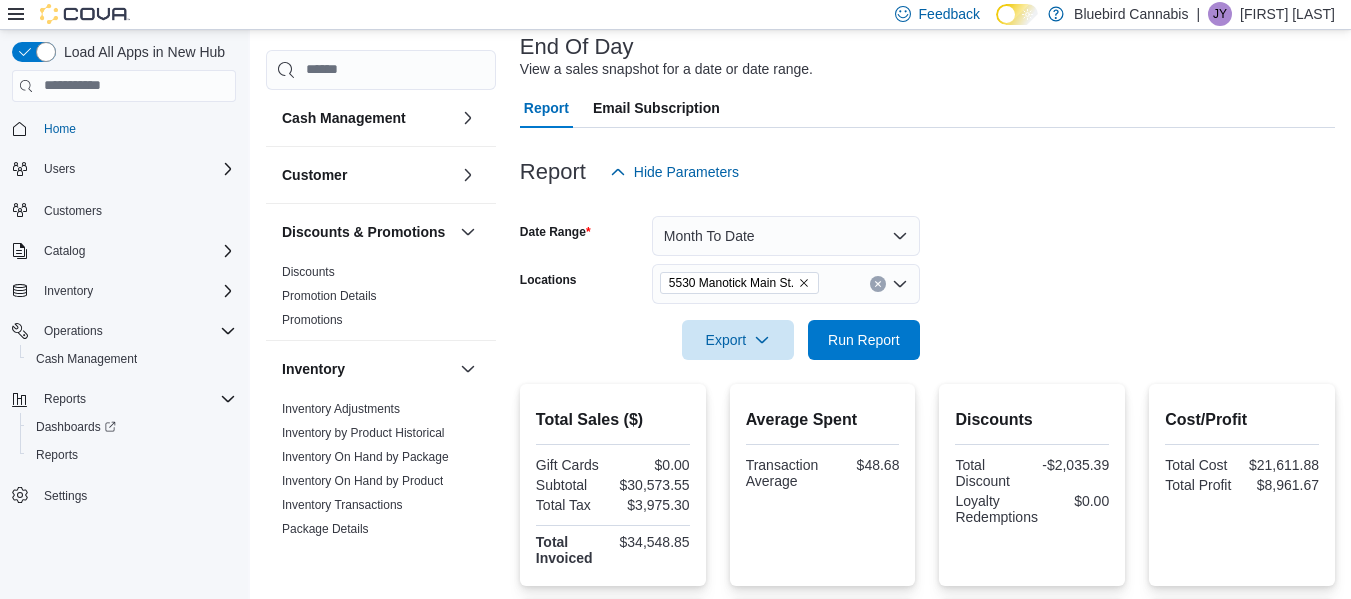 scroll, scrollTop: 127, scrollLeft: 0, axis: vertical 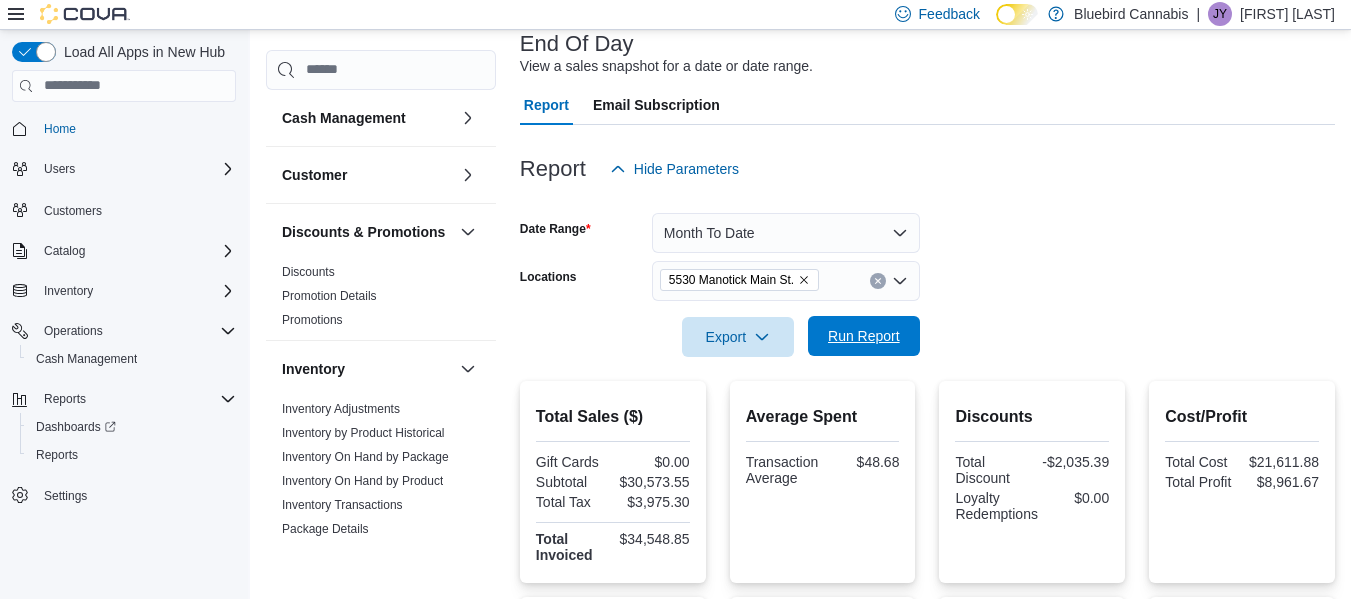 click on "Run Report" at bounding box center [864, 336] 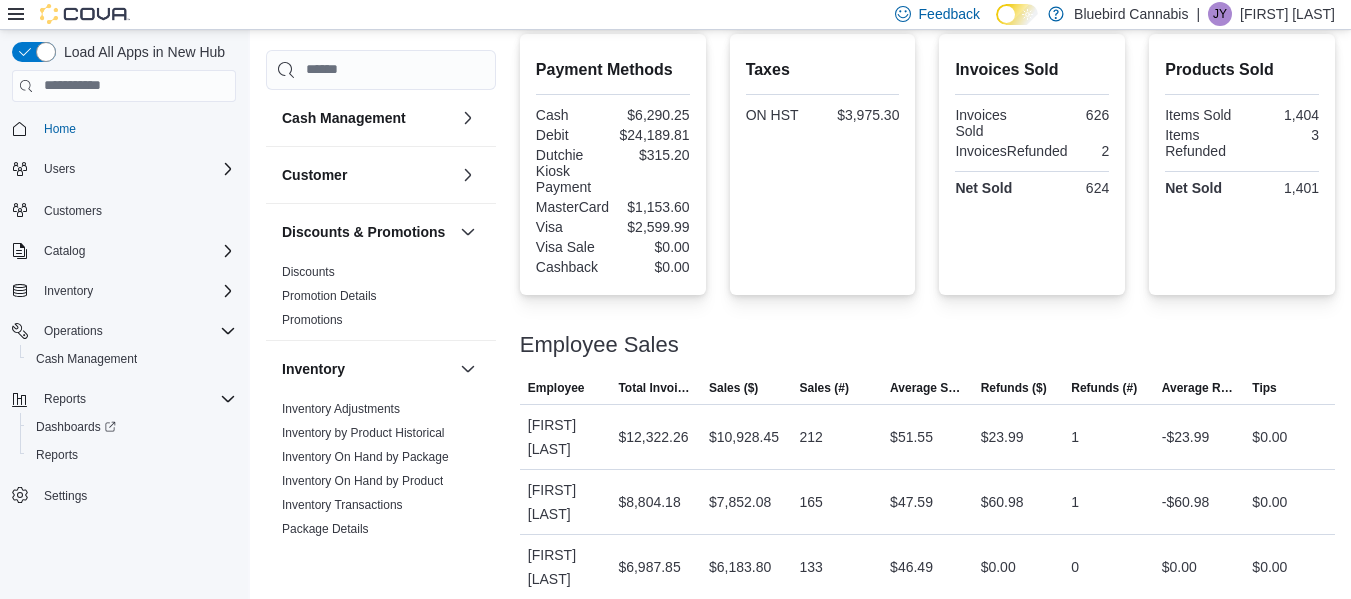 scroll, scrollTop: 820, scrollLeft: 0, axis: vertical 